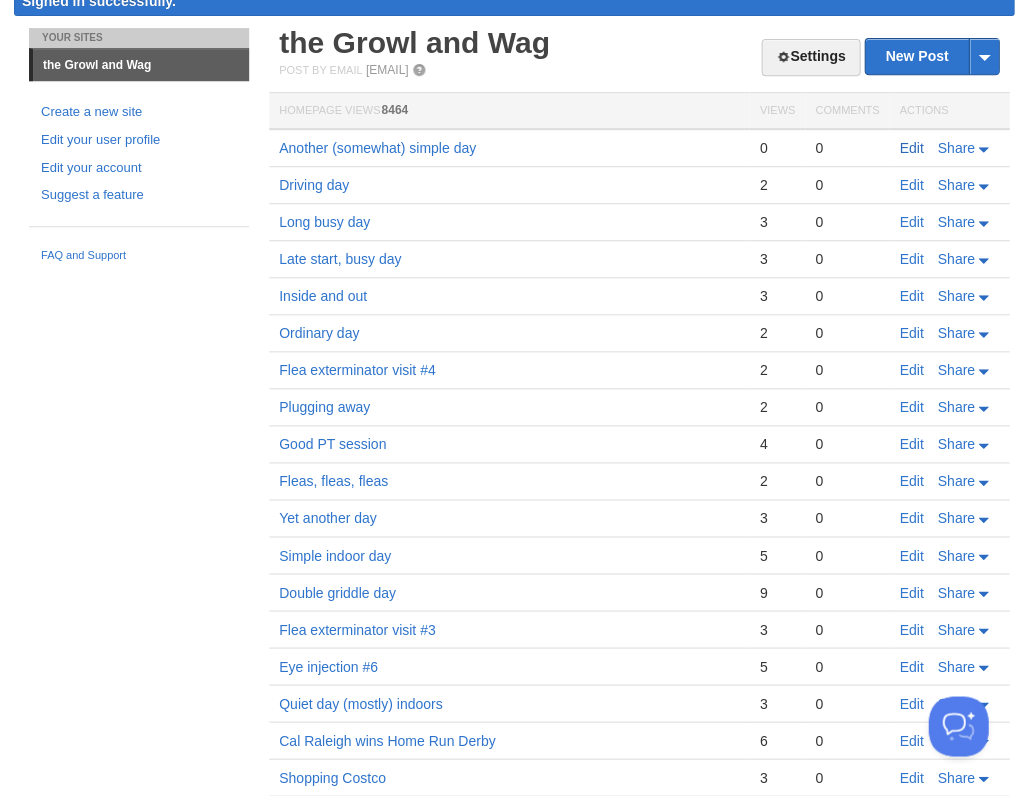 scroll, scrollTop: 0, scrollLeft: 0, axis: both 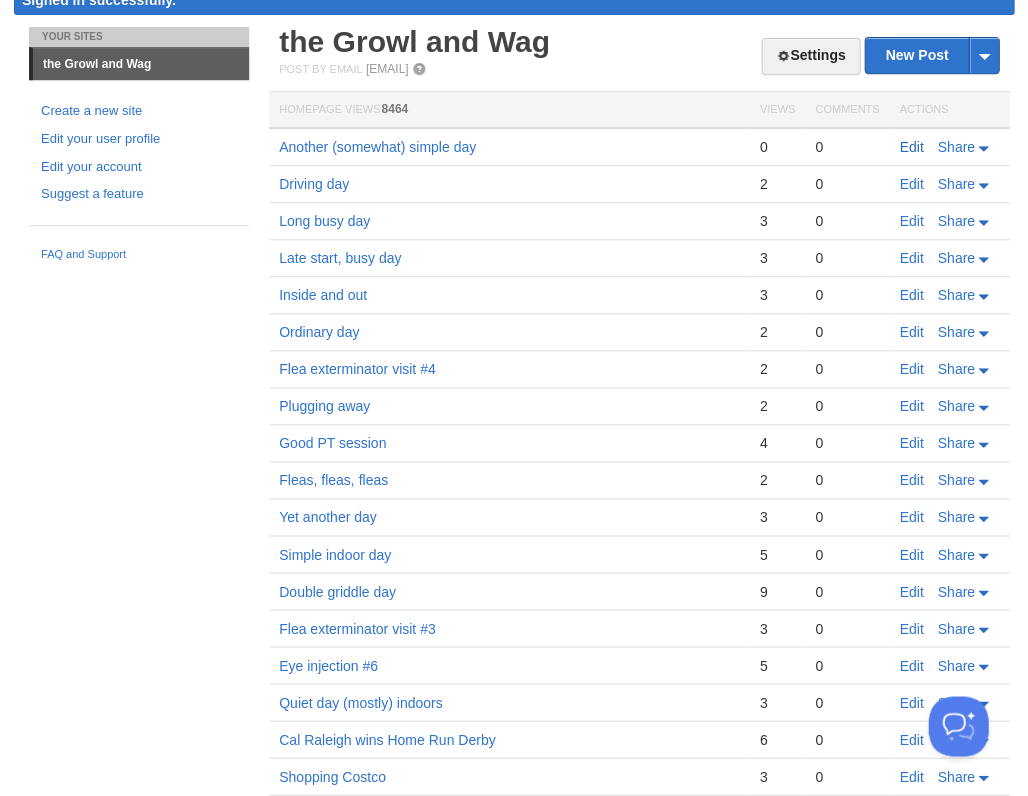 click on "Edit" at bounding box center [911, 147] 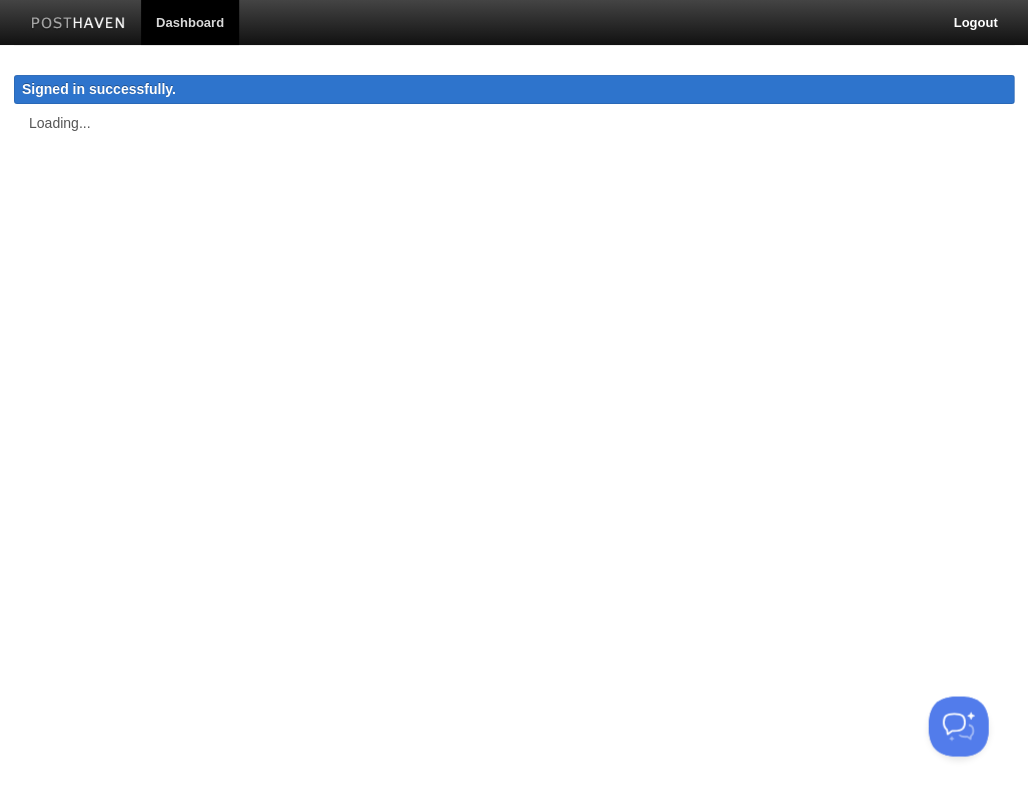 scroll, scrollTop: 0, scrollLeft: 0, axis: both 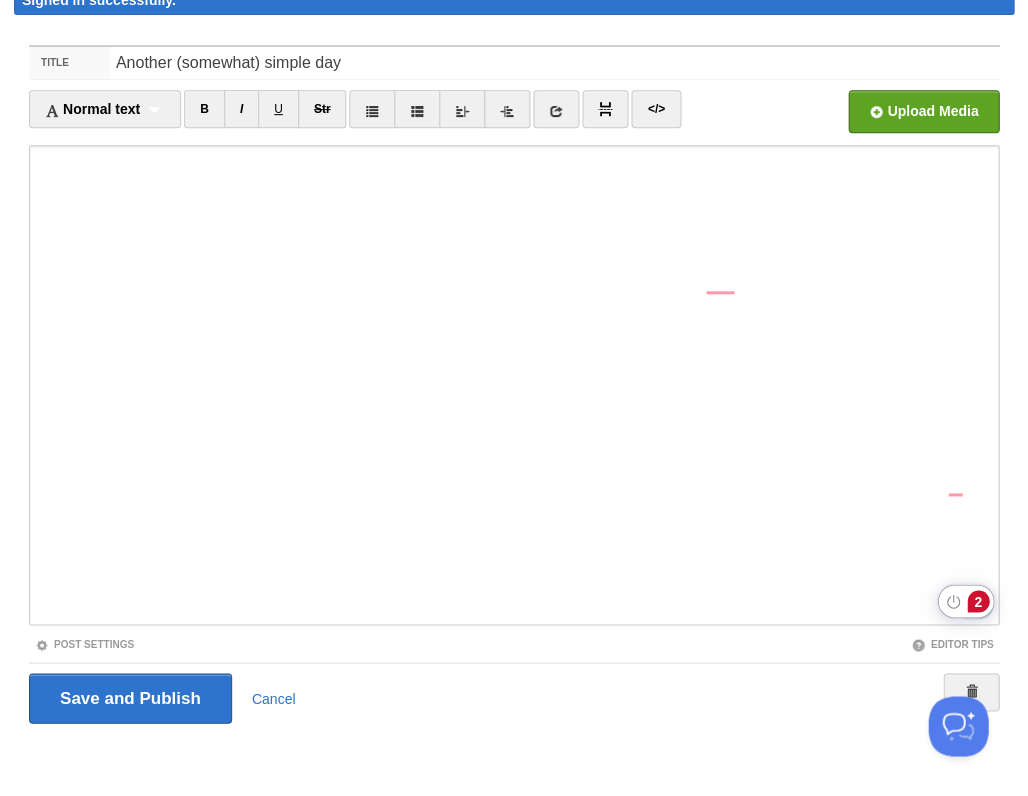 click on "2" 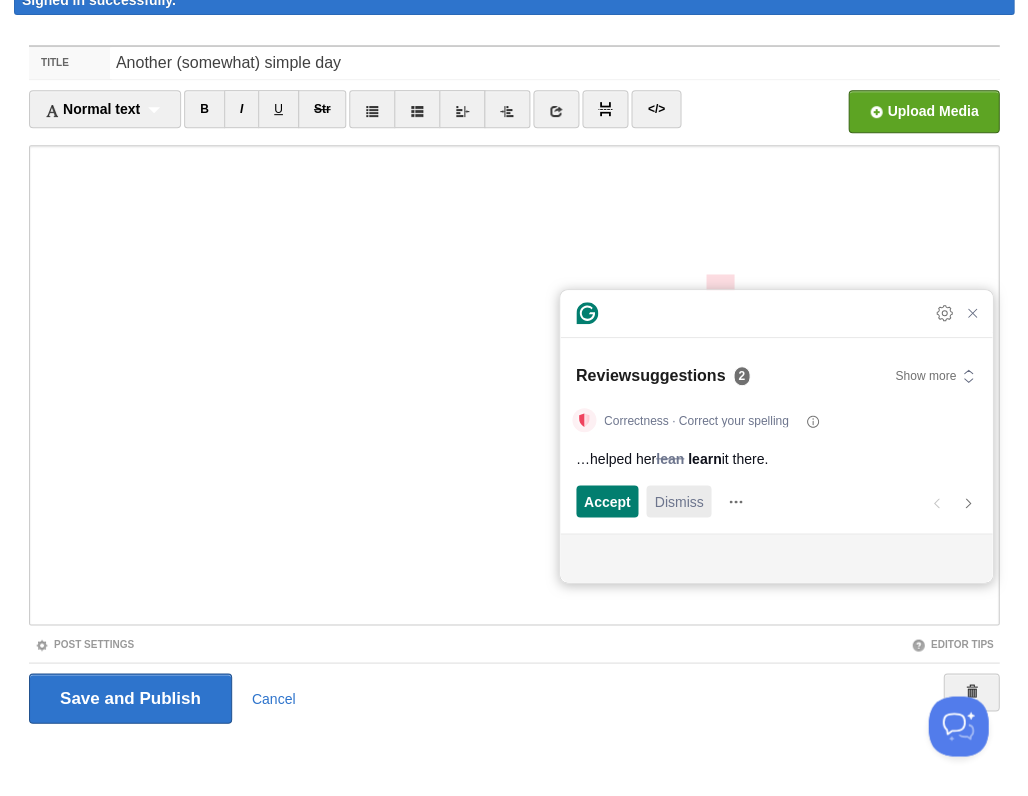 click on "Dismiss" at bounding box center (678, 501) 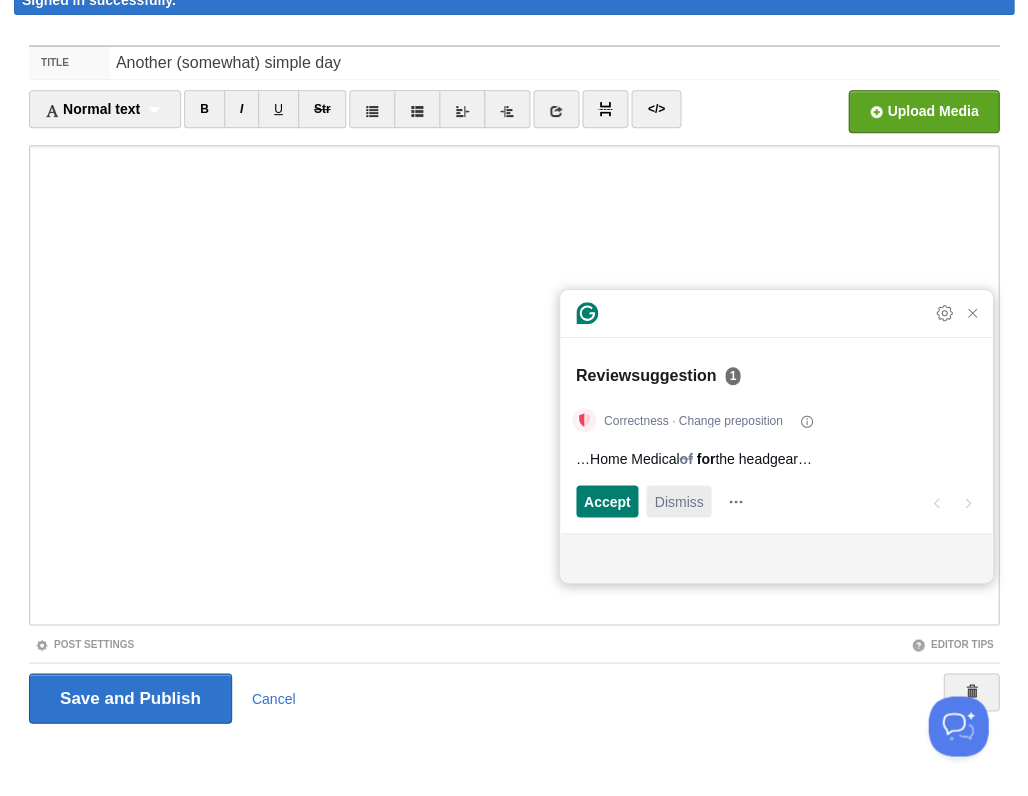 click on "Dismiss" at bounding box center (678, 501) 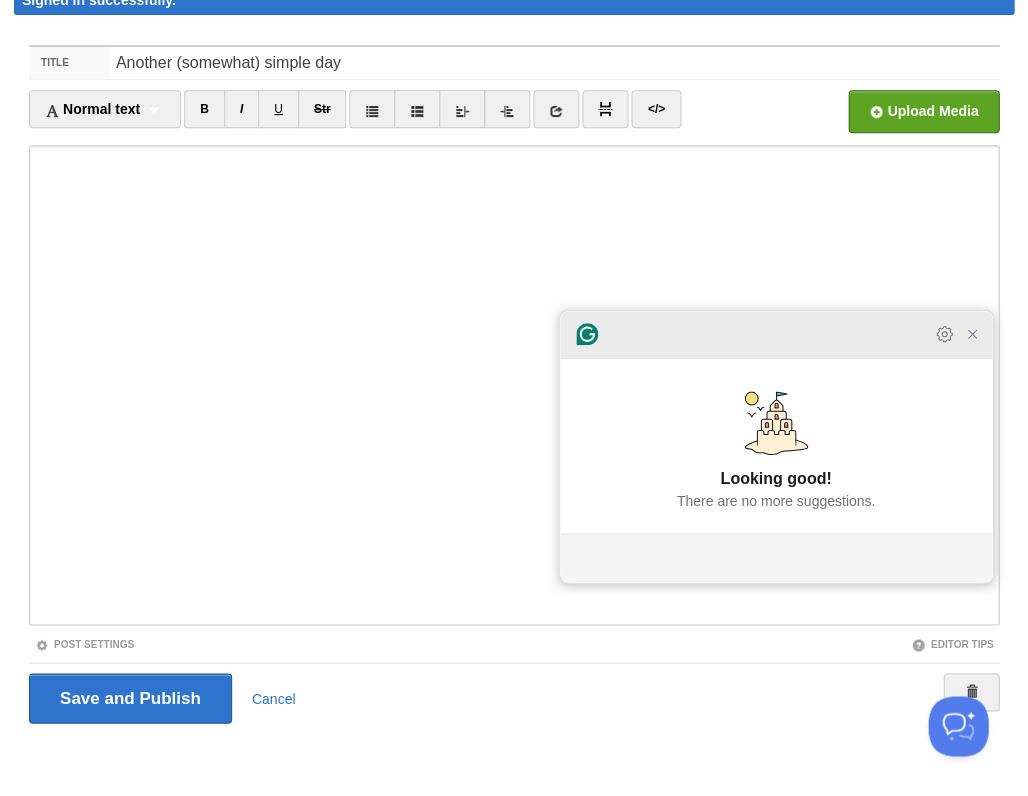 click 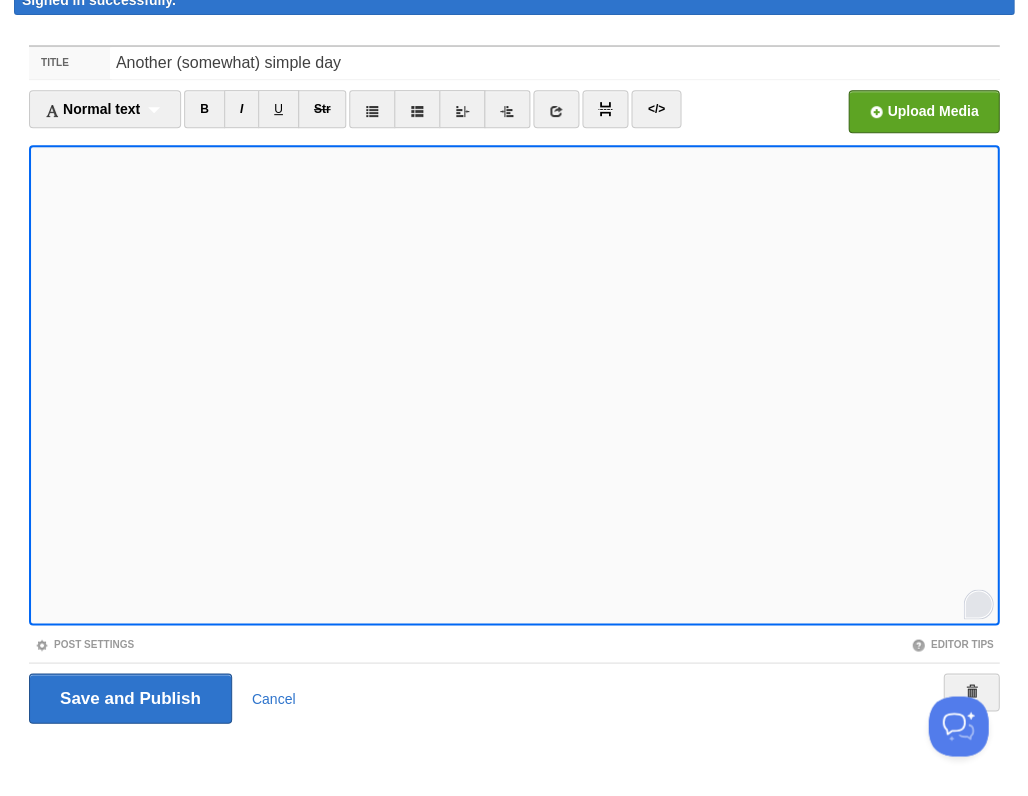 scroll, scrollTop: 0, scrollLeft: 0, axis: both 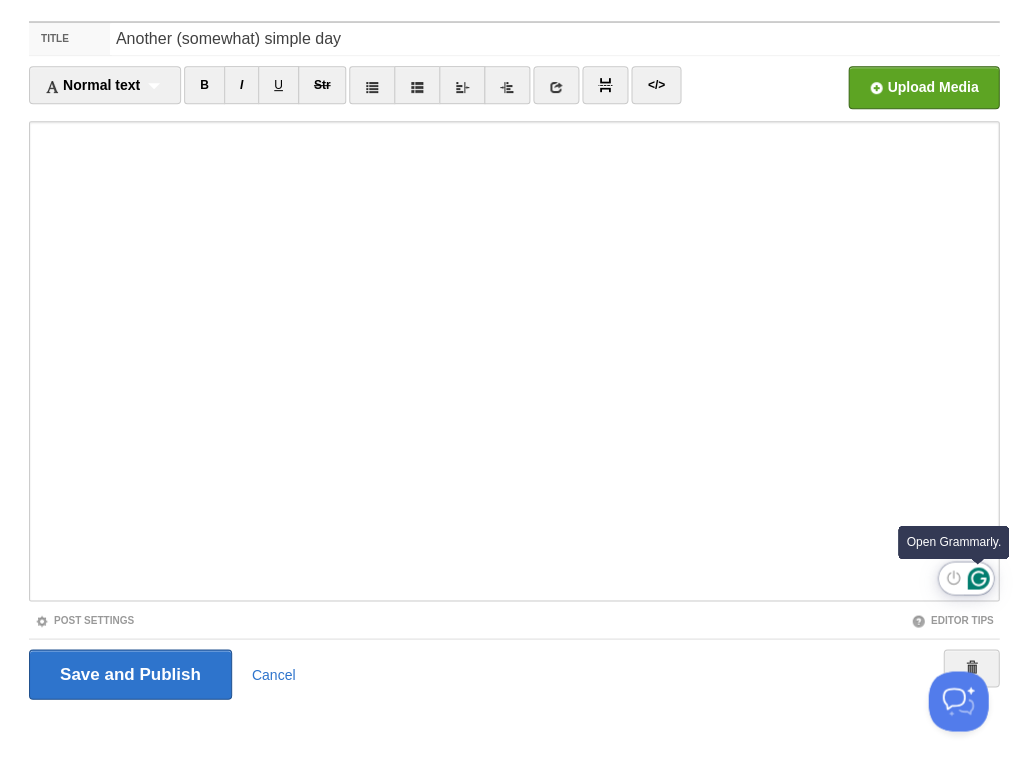 click 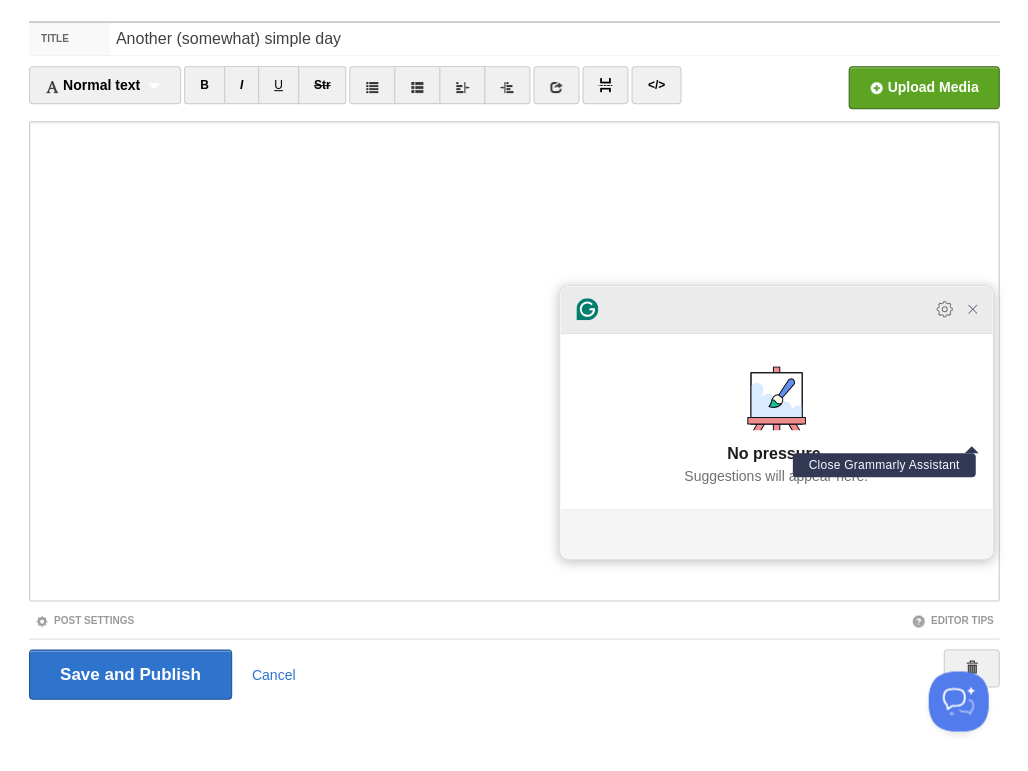 click 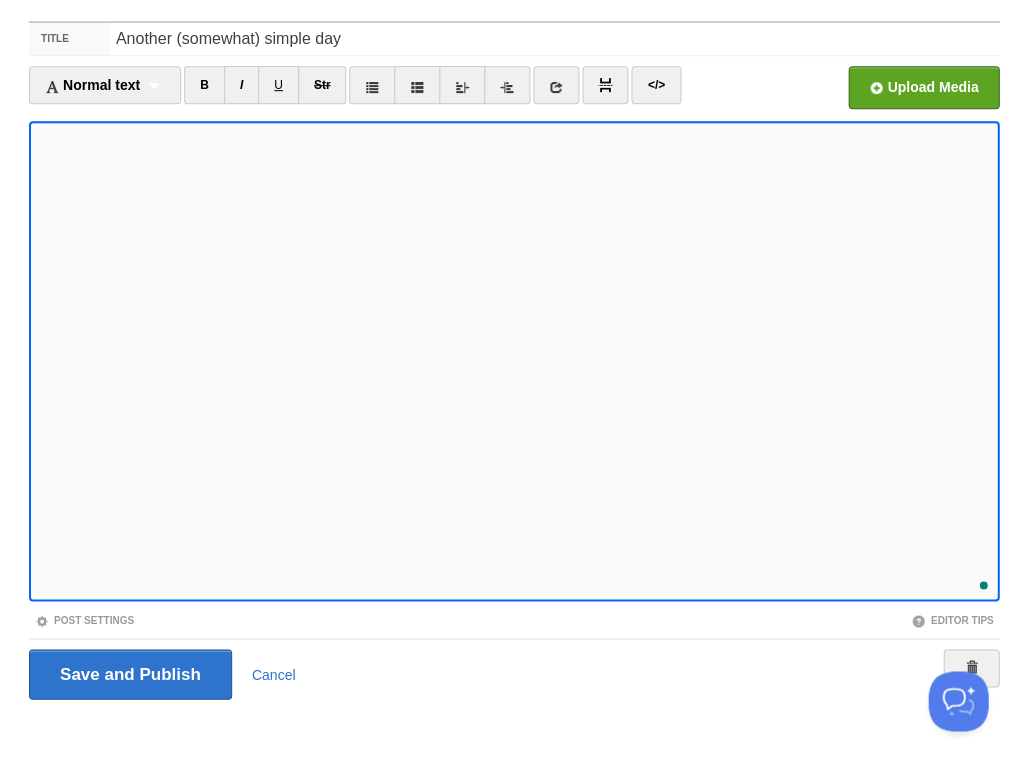 scroll, scrollTop: 585, scrollLeft: 0, axis: vertical 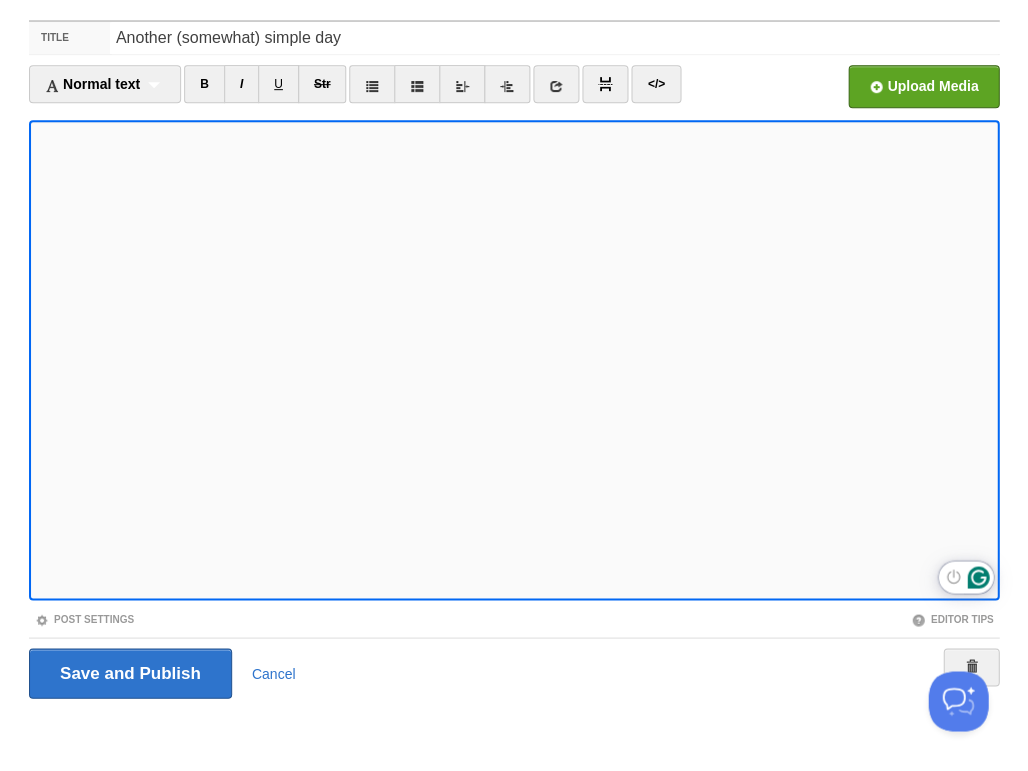 click 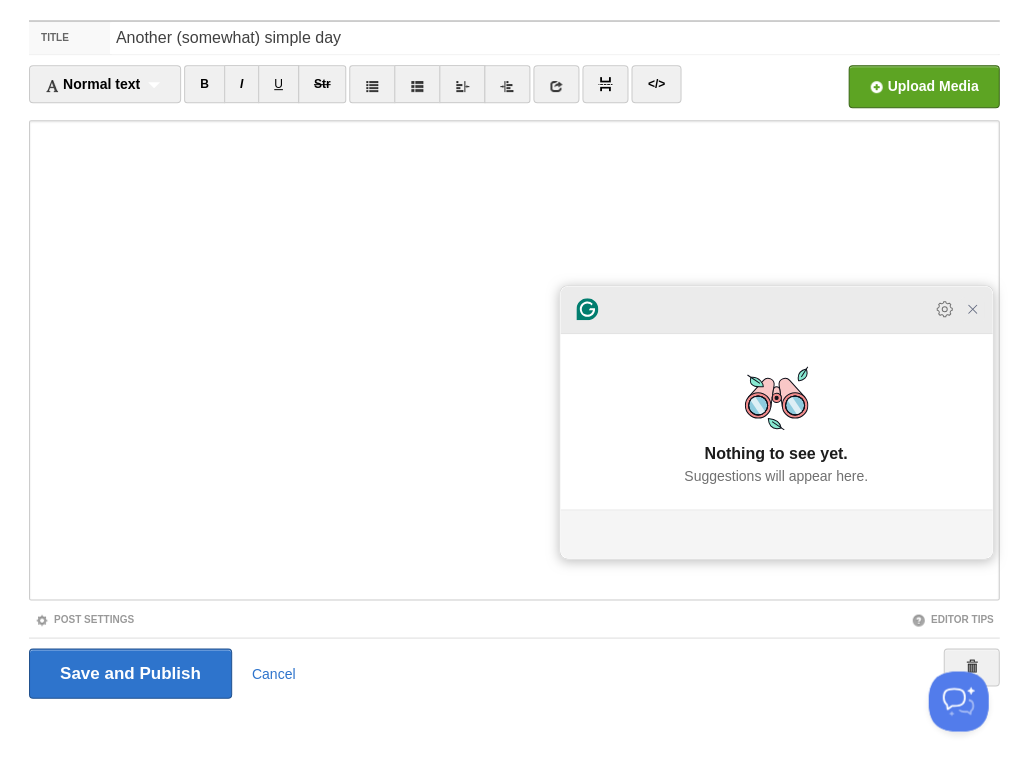 click 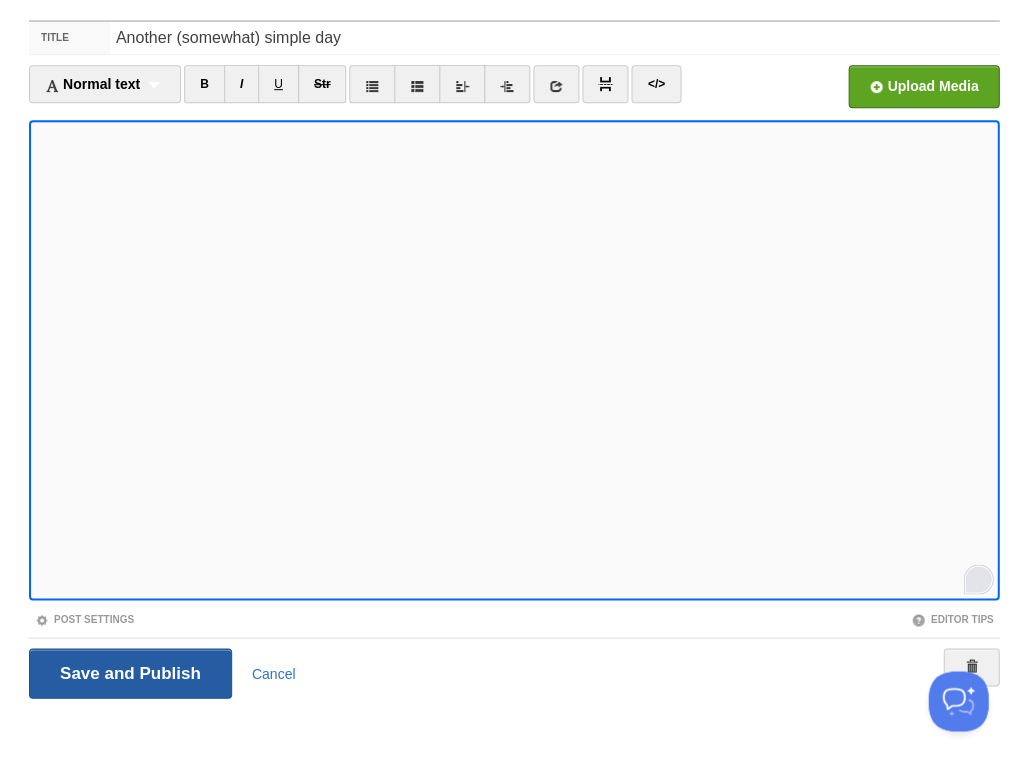 click on "Save and Publish" at bounding box center (130, 673) 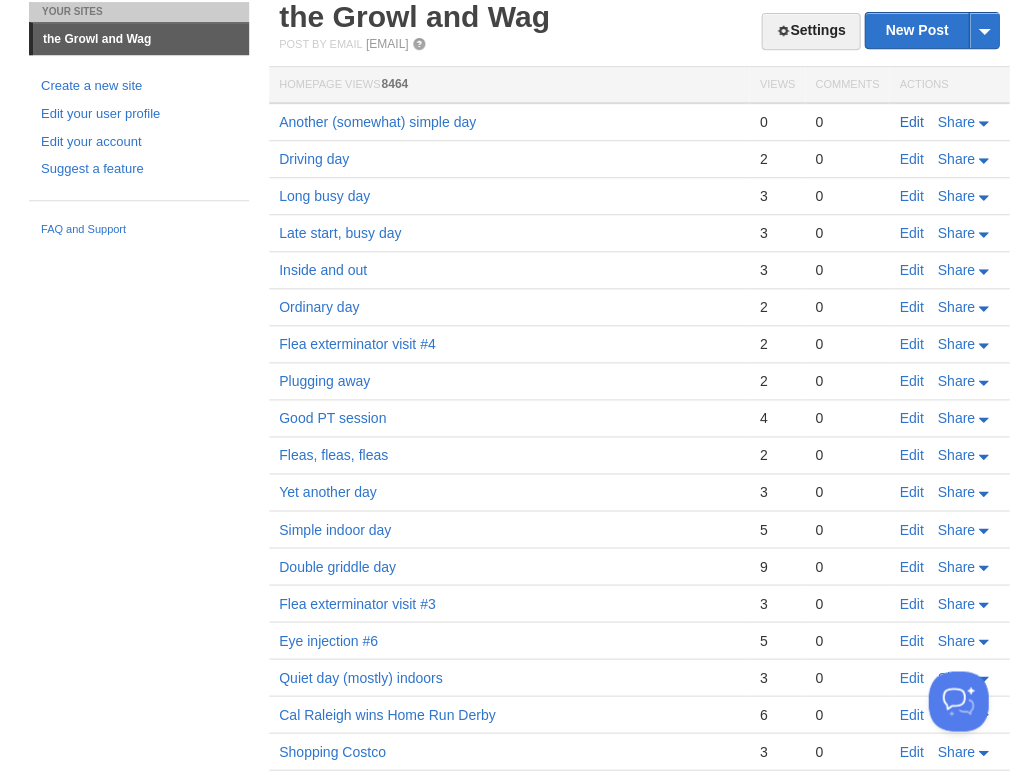 click on "Edit" at bounding box center [911, 122] 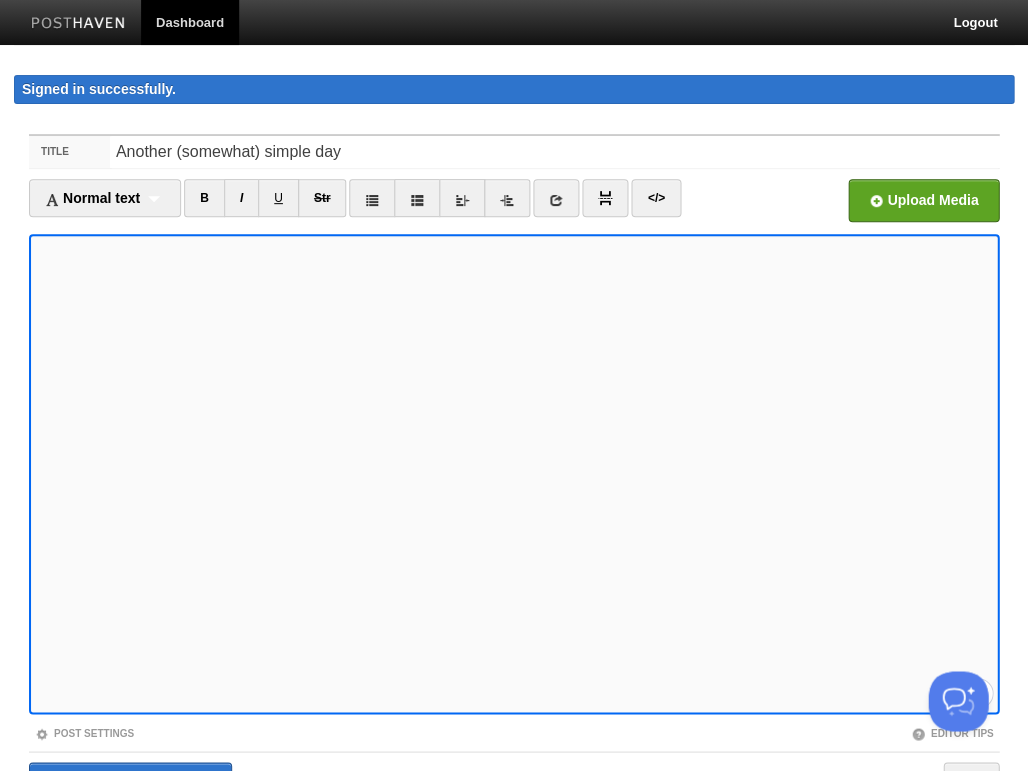 scroll, scrollTop: 585, scrollLeft: 0, axis: vertical 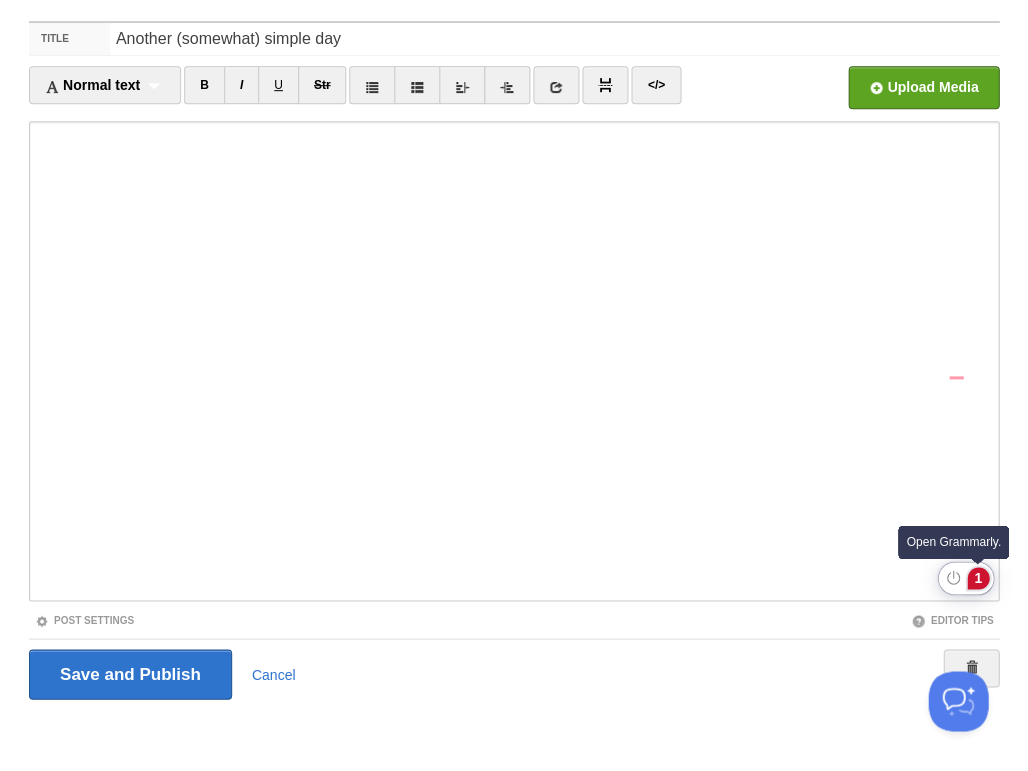 click on "1" 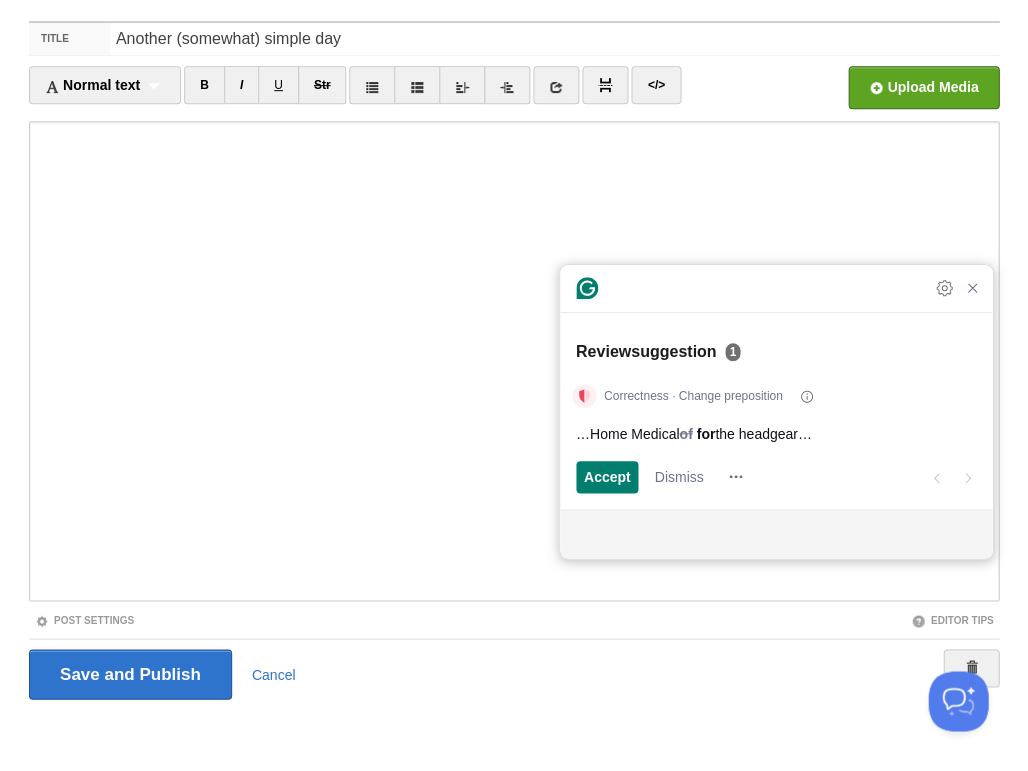 scroll, scrollTop: 620, scrollLeft: 0, axis: vertical 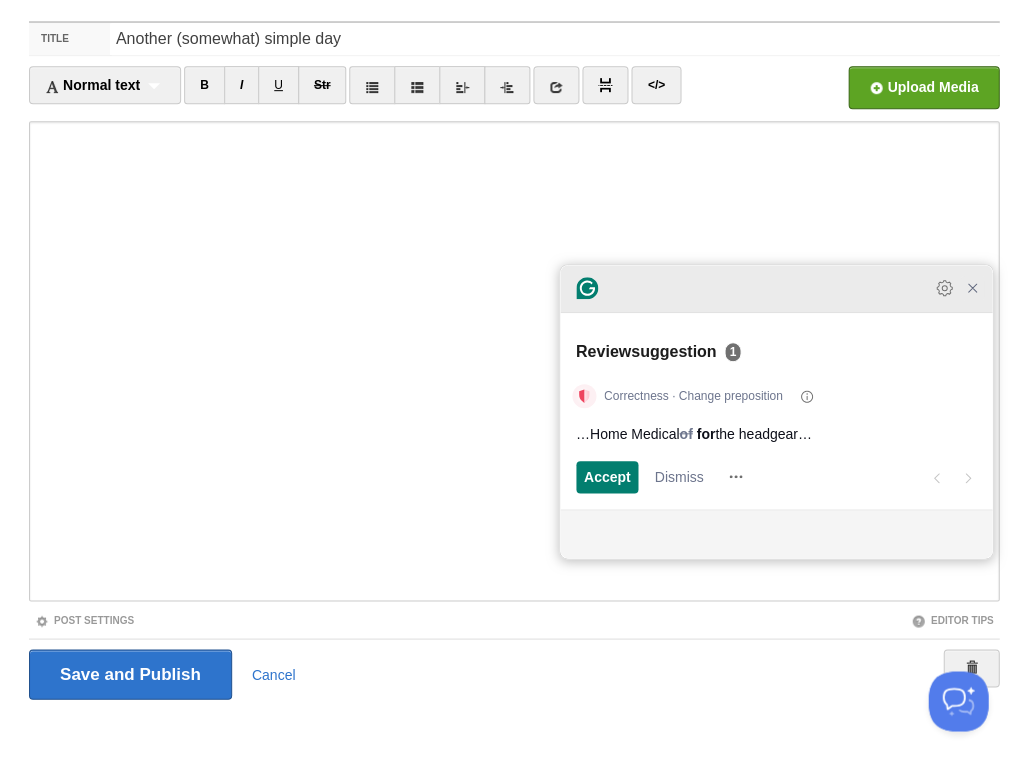 click 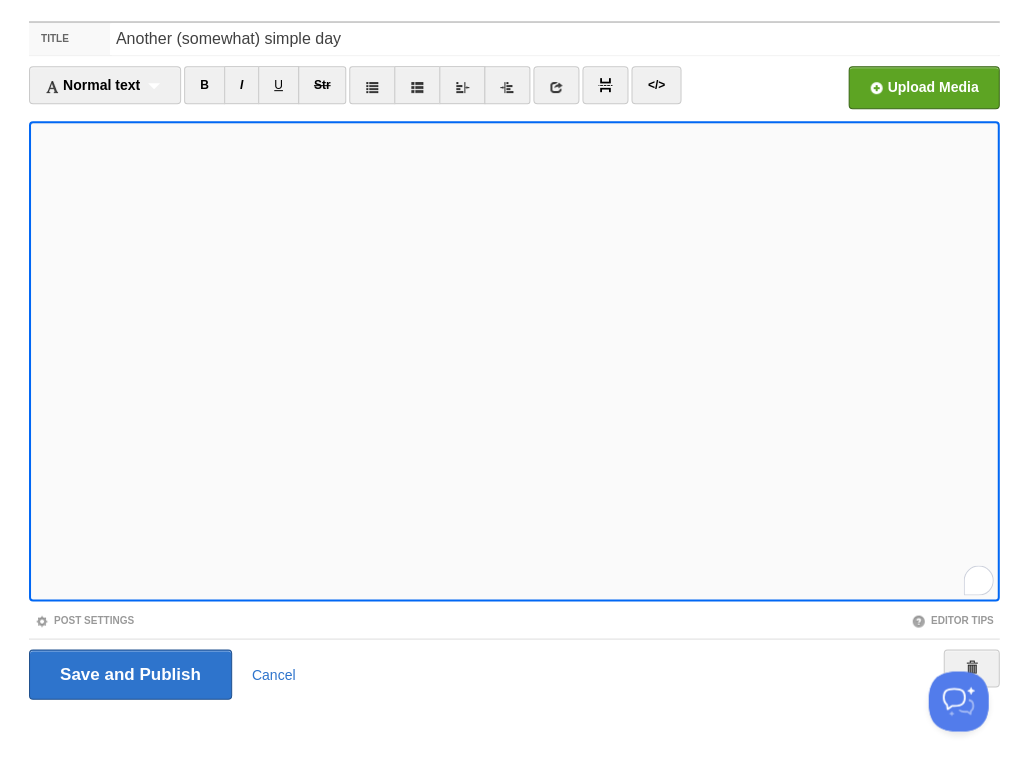 scroll, scrollTop: 617, scrollLeft: 0, axis: vertical 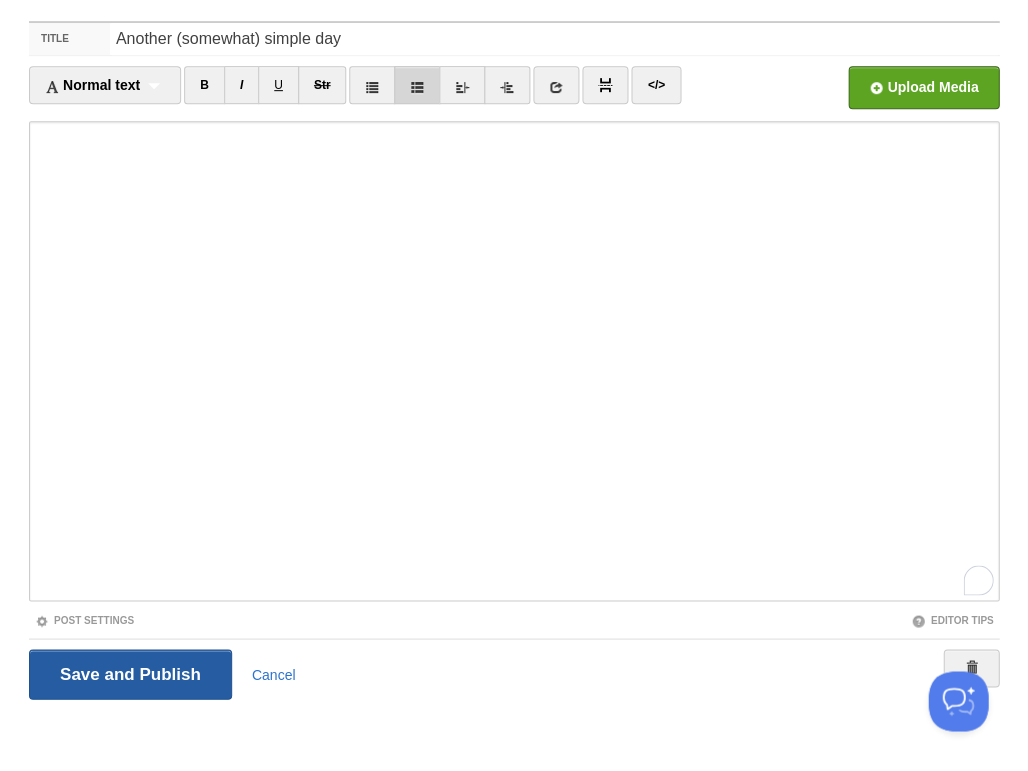 click on "Save and Publish" at bounding box center (130, 674) 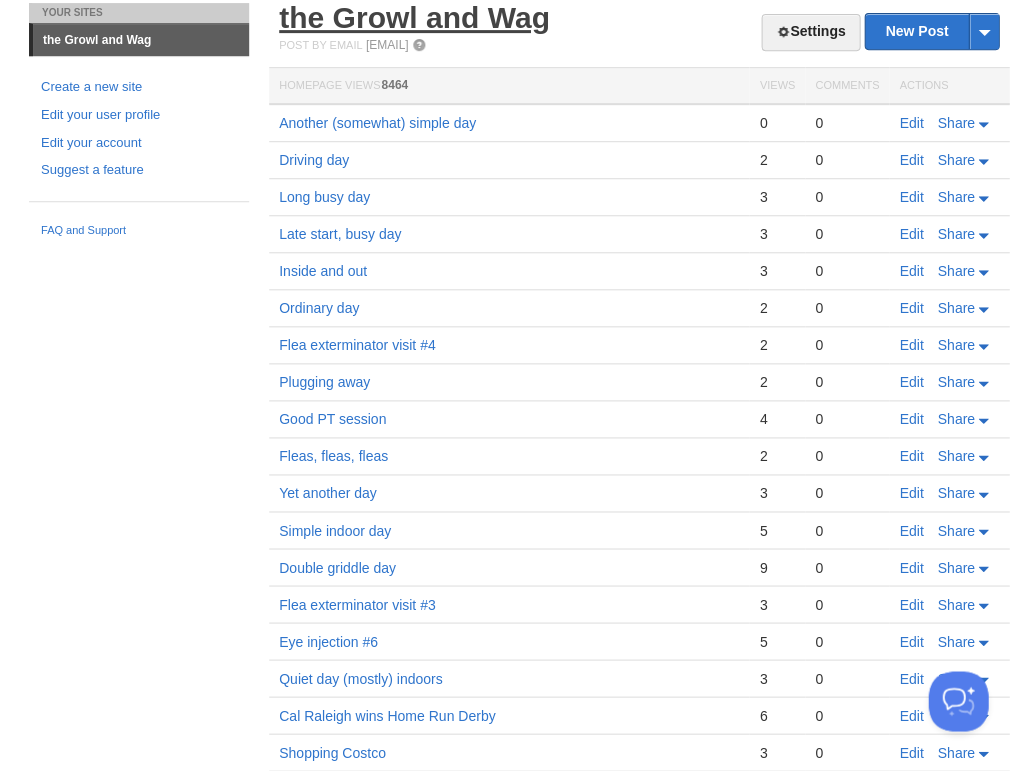 click on "the Growl and Wag" at bounding box center (414, 17) 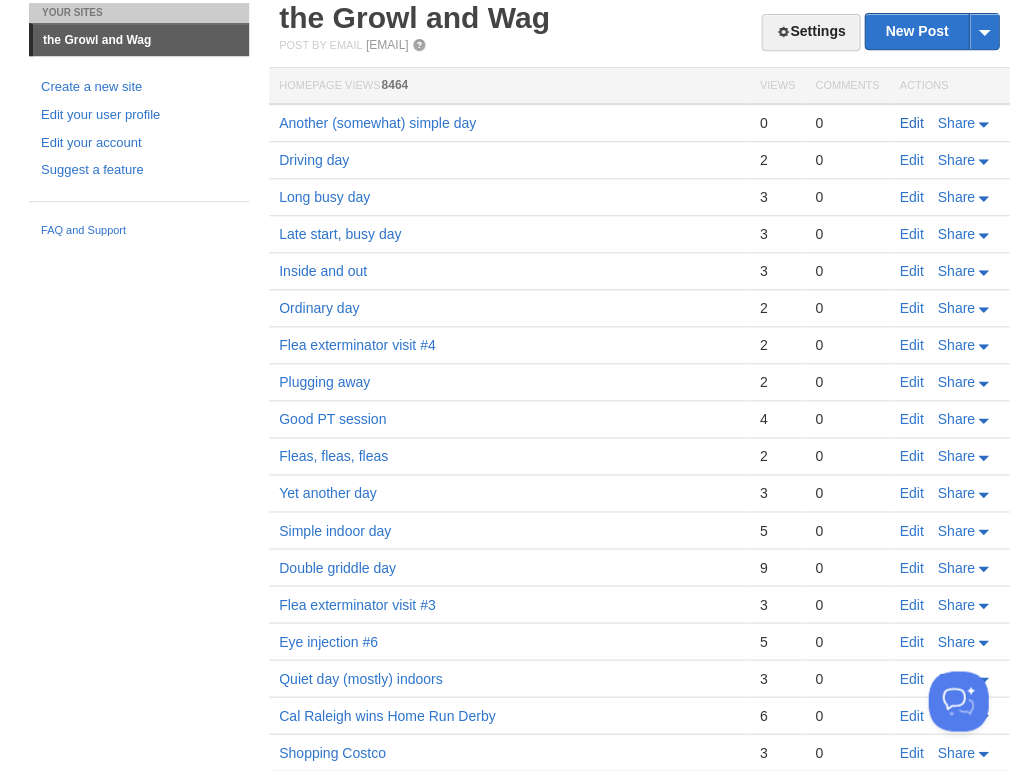 click on "Edit" at bounding box center [911, 123] 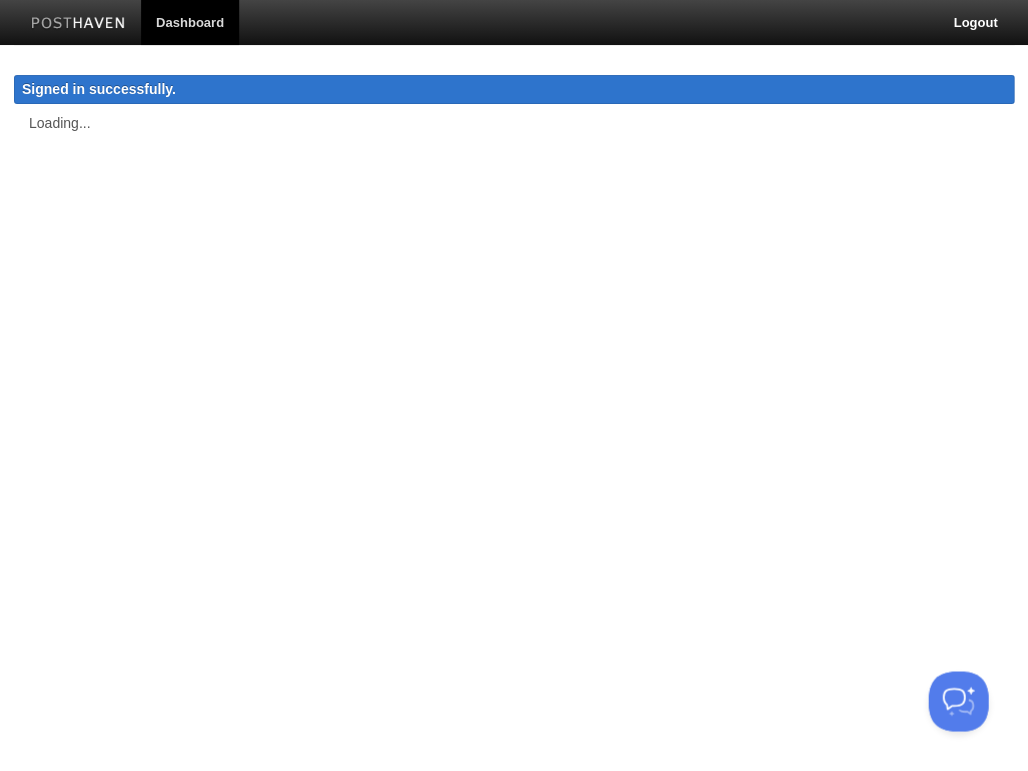 scroll, scrollTop: 0, scrollLeft: 0, axis: both 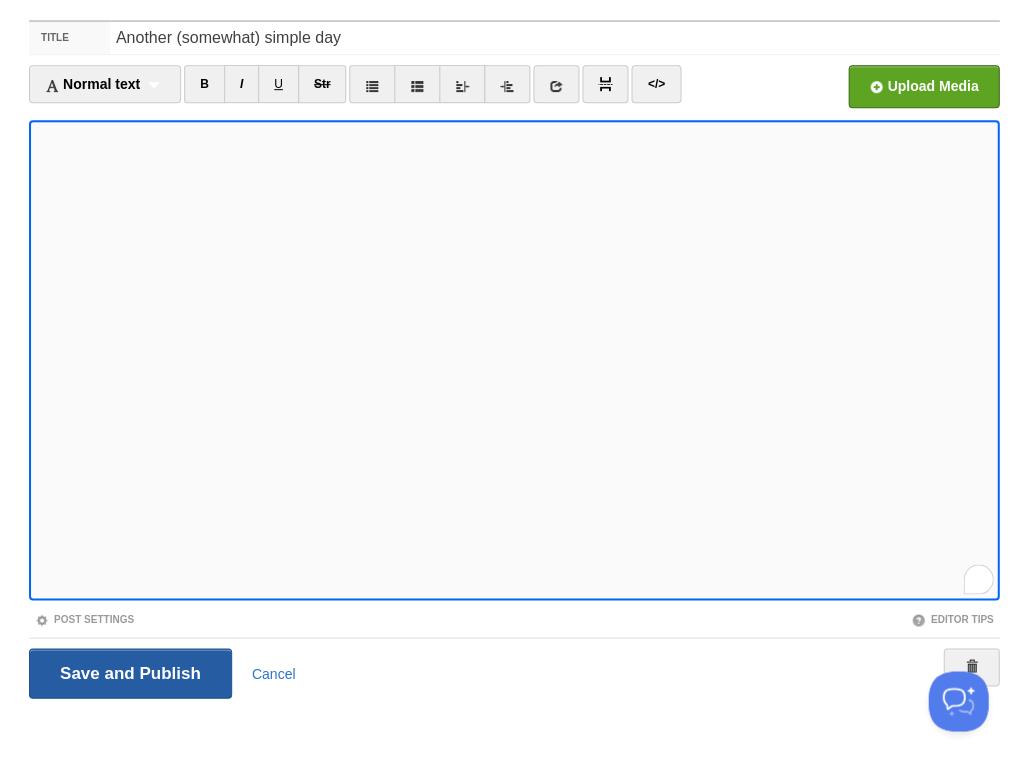 click on "Save and Publish" at bounding box center [130, 673] 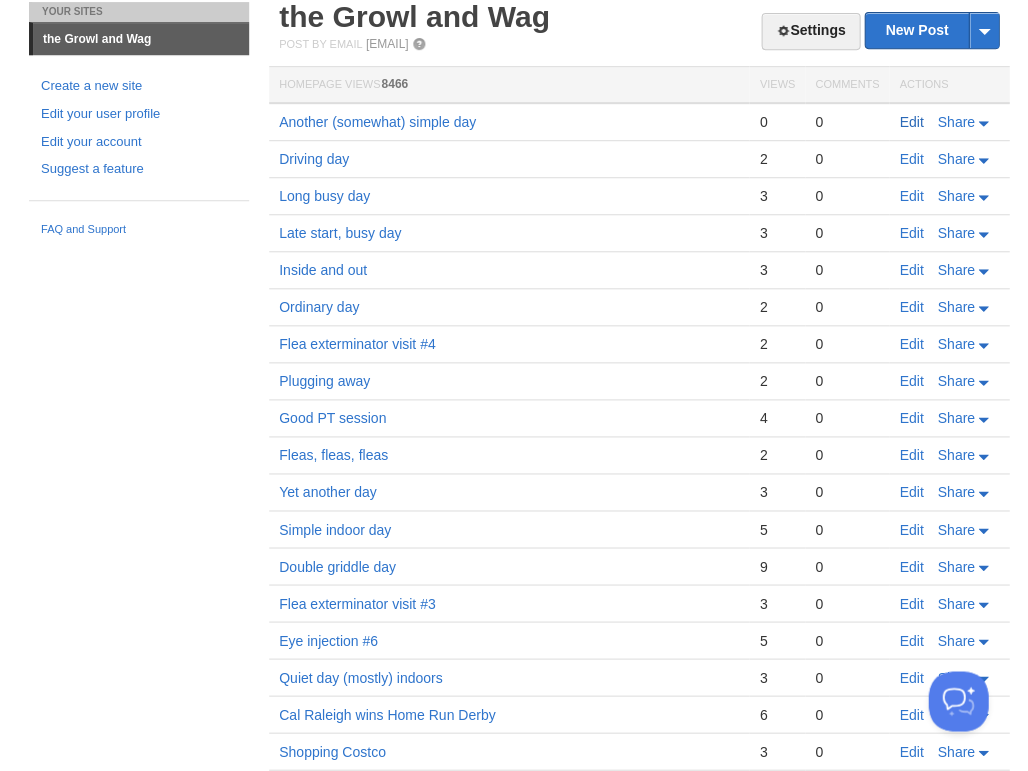 click on "Edit" at bounding box center (911, 122) 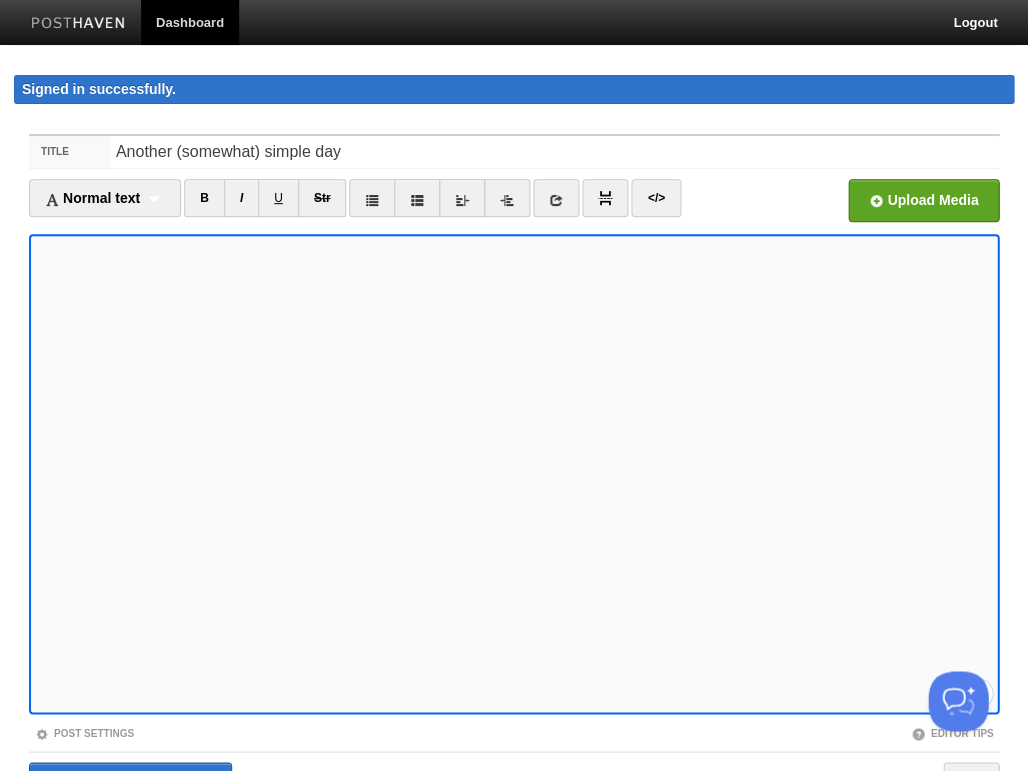 scroll, scrollTop: 620, scrollLeft: 0, axis: vertical 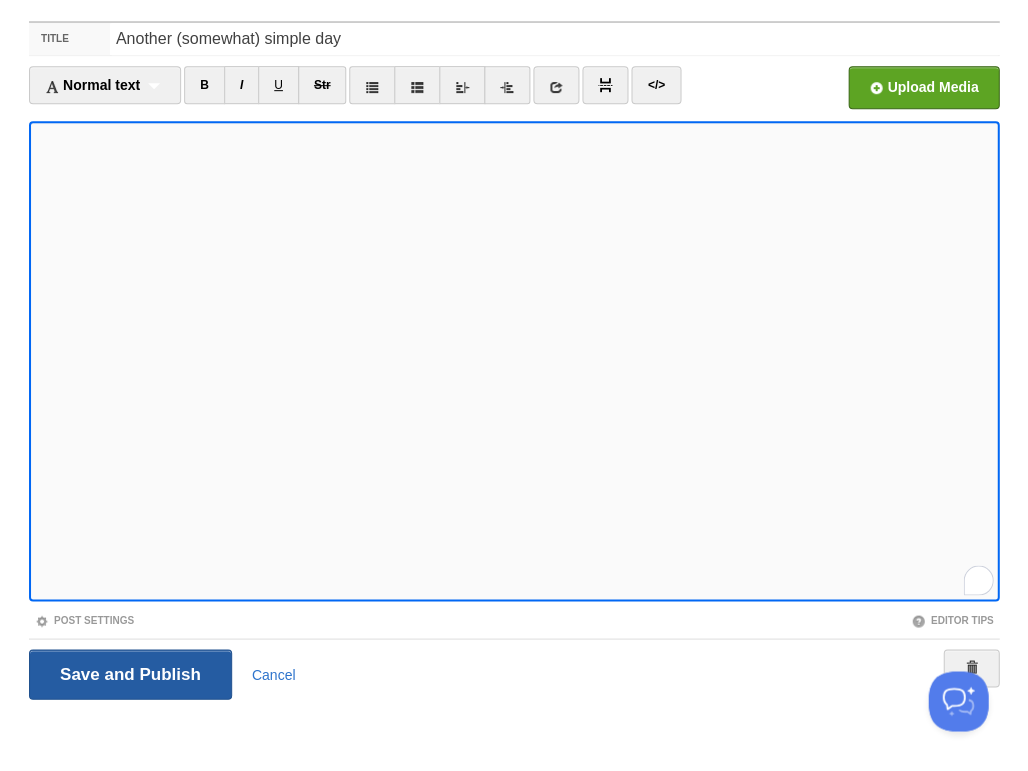 click on "Save and Publish" at bounding box center (130, 674) 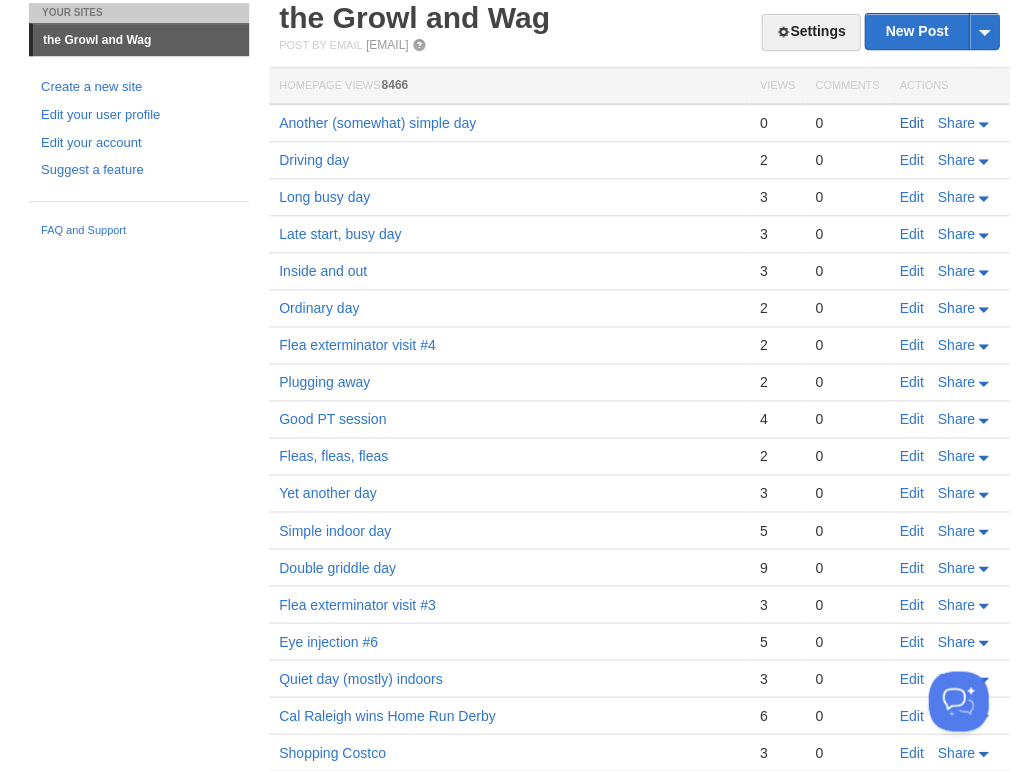 click on "Edit" at bounding box center (911, 123) 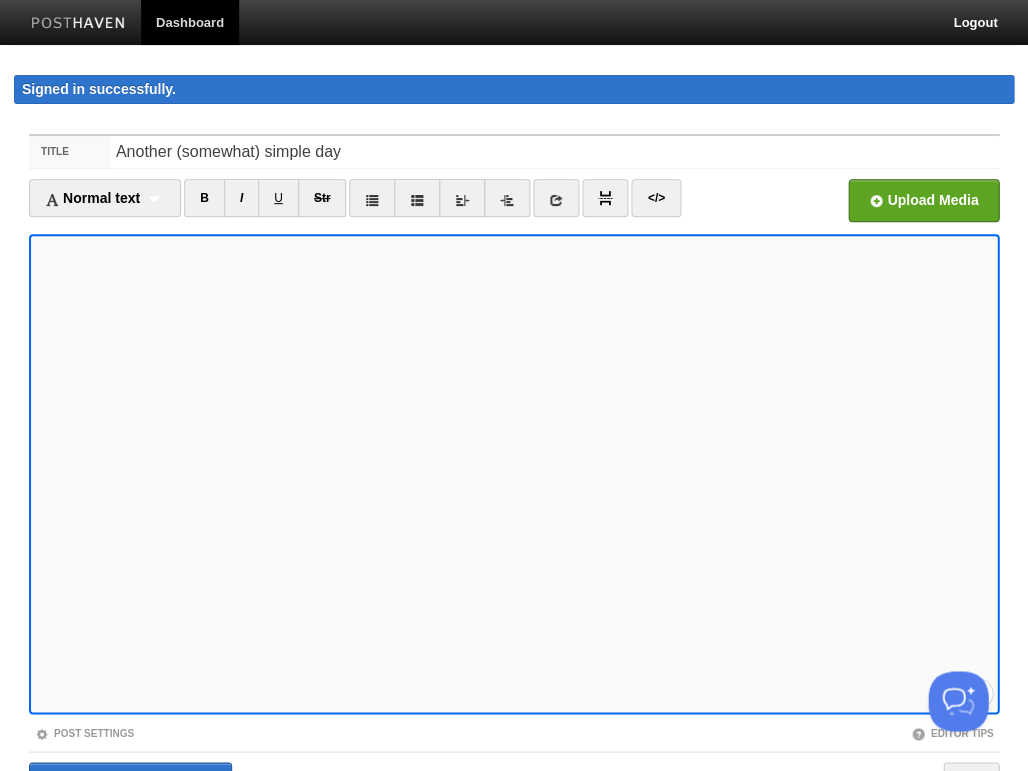 scroll, scrollTop: 640, scrollLeft: 0, axis: vertical 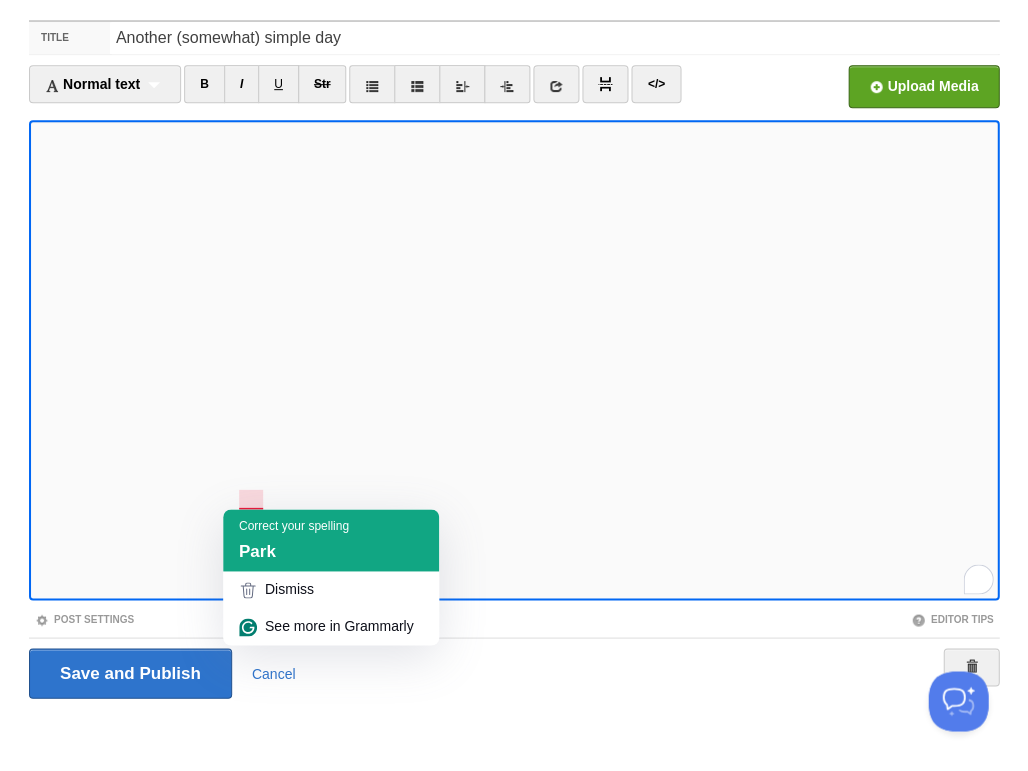 click on "Correct your spelling Park" 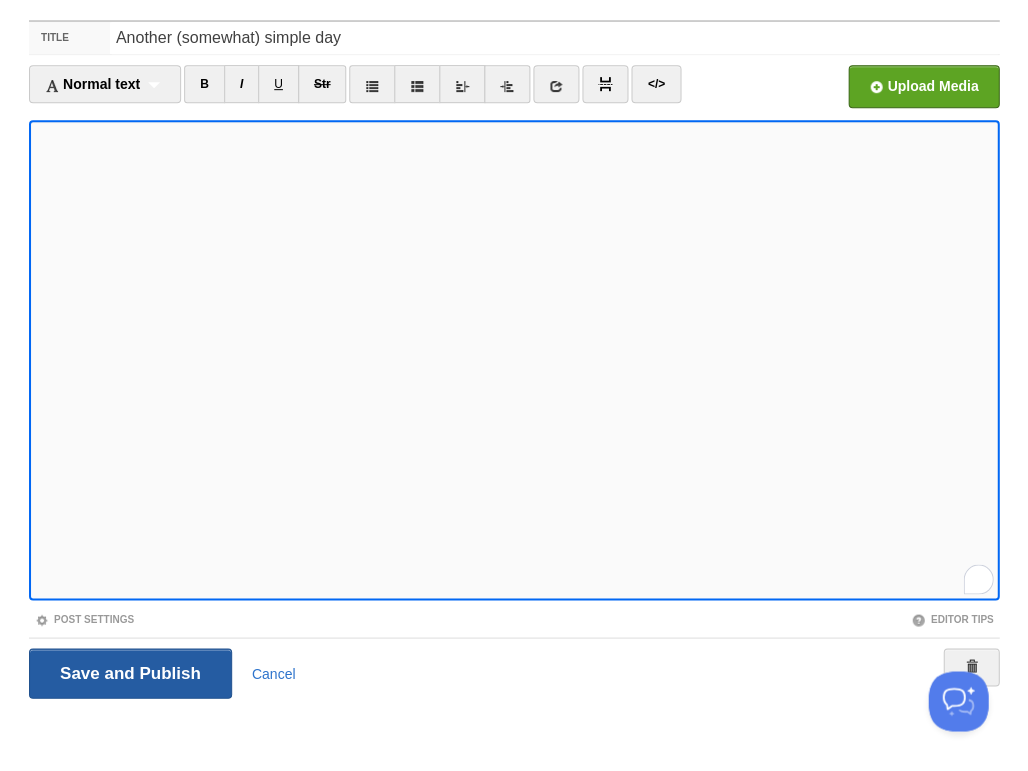 click on "Save and Publish" at bounding box center (130, 673) 